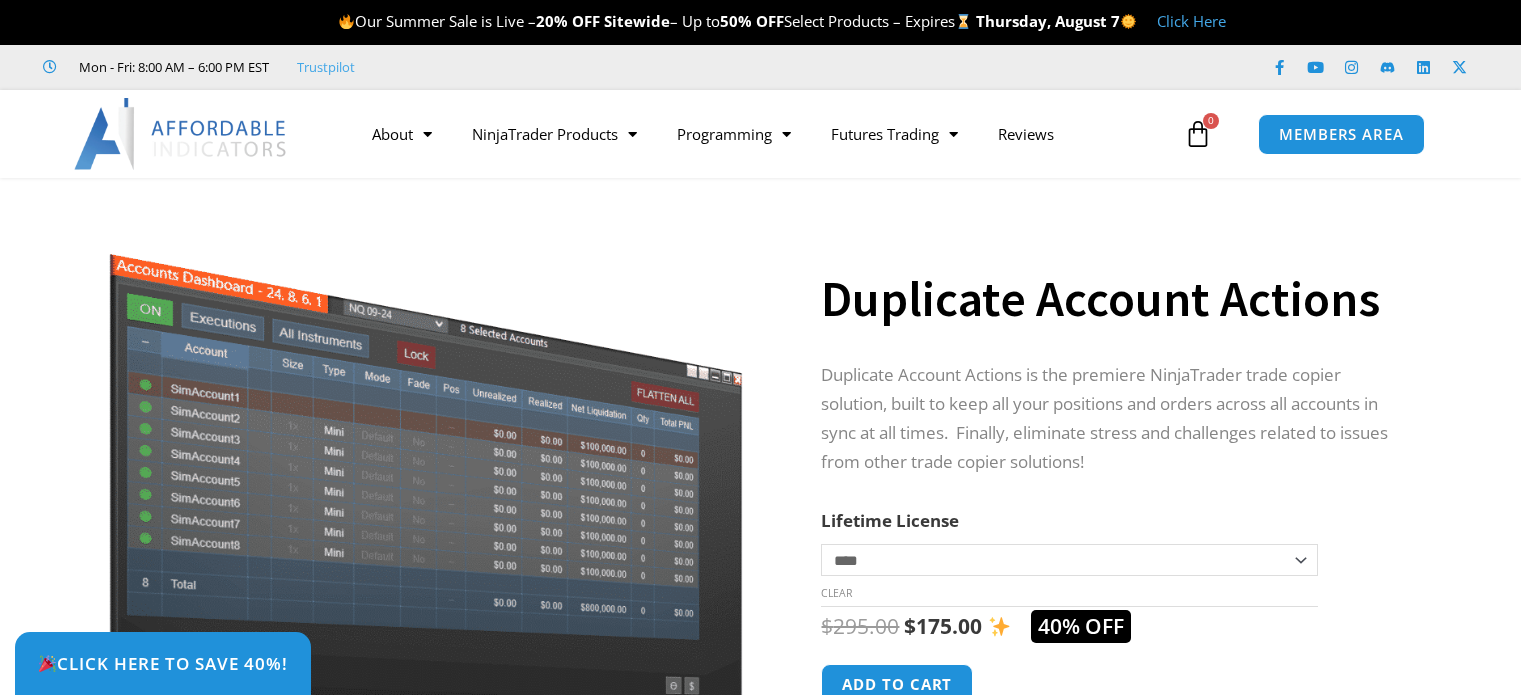 scroll, scrollTop: 0, scrollLeft: 0, axis: both 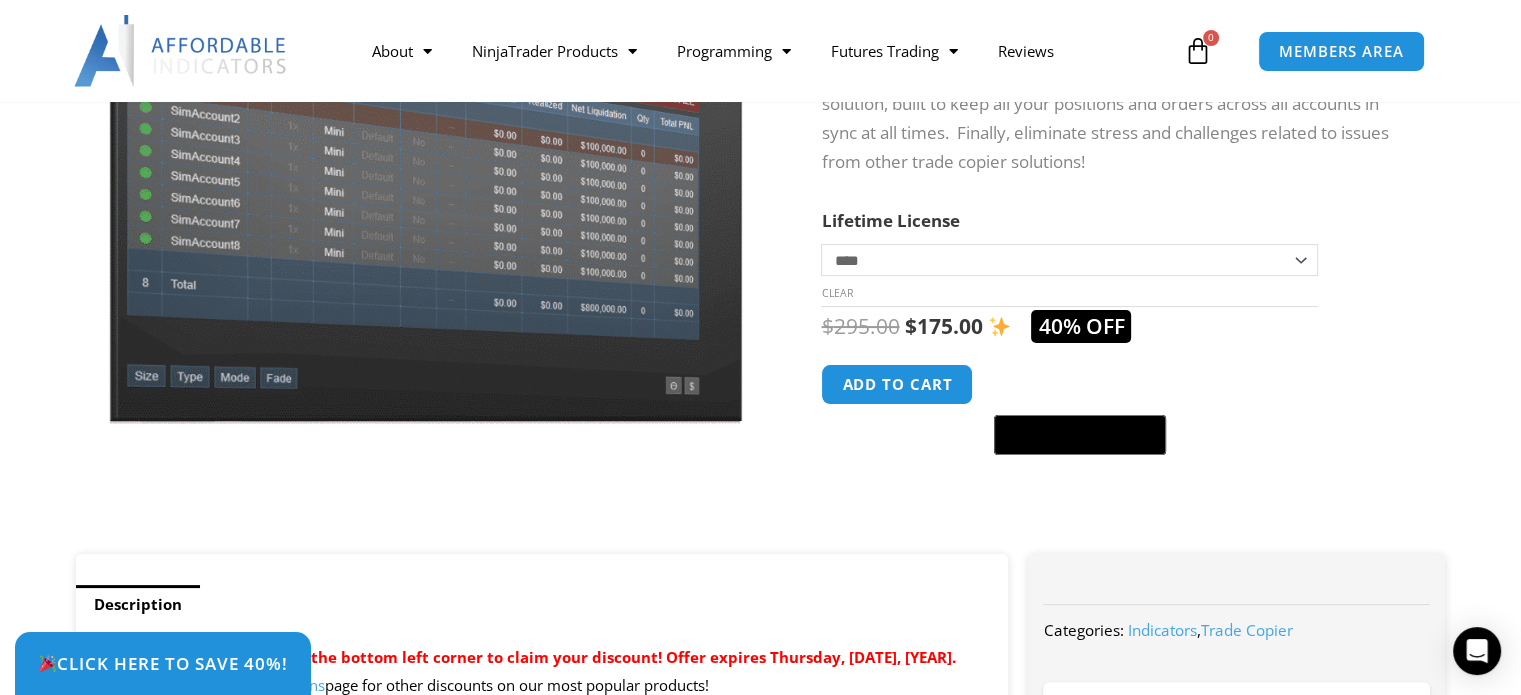 click on "**********" 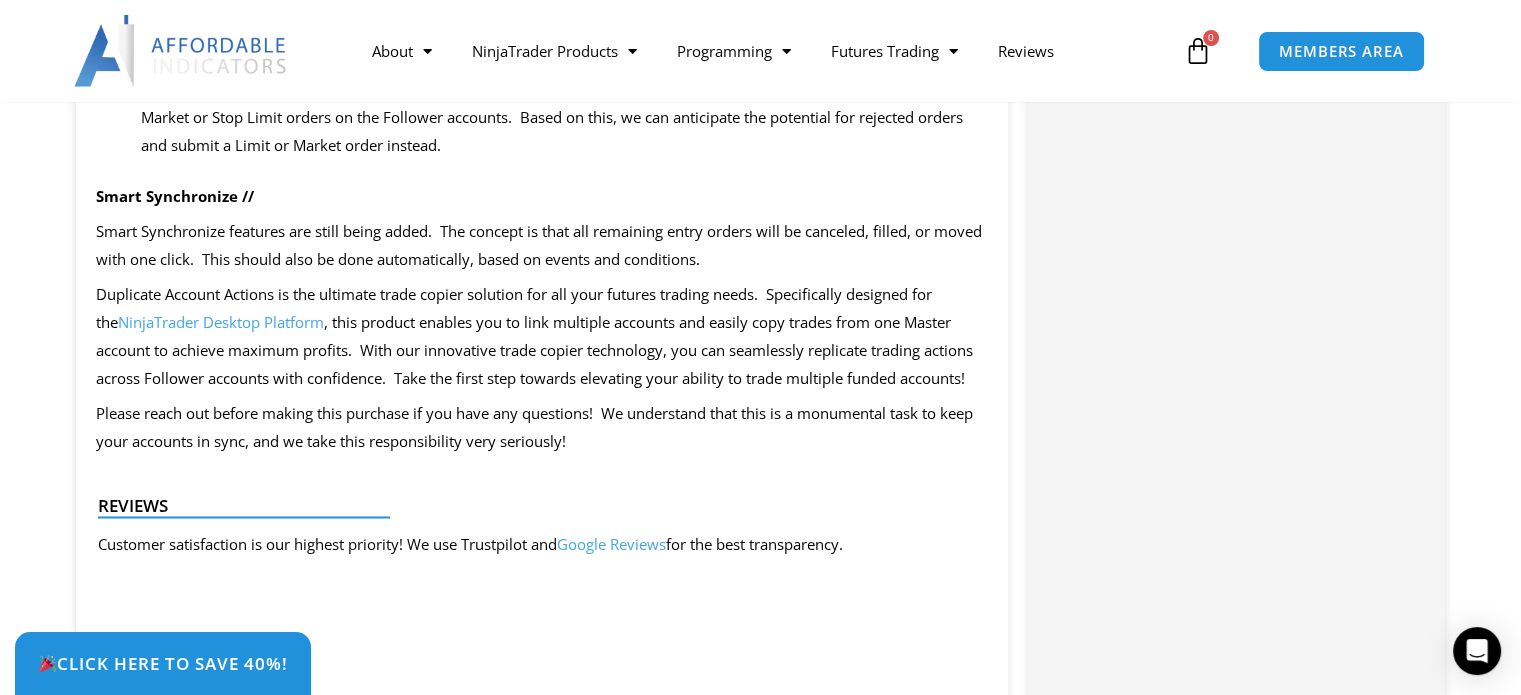 scroll, scrollTop: 3200, scrollLeft: 0, axis: vertical 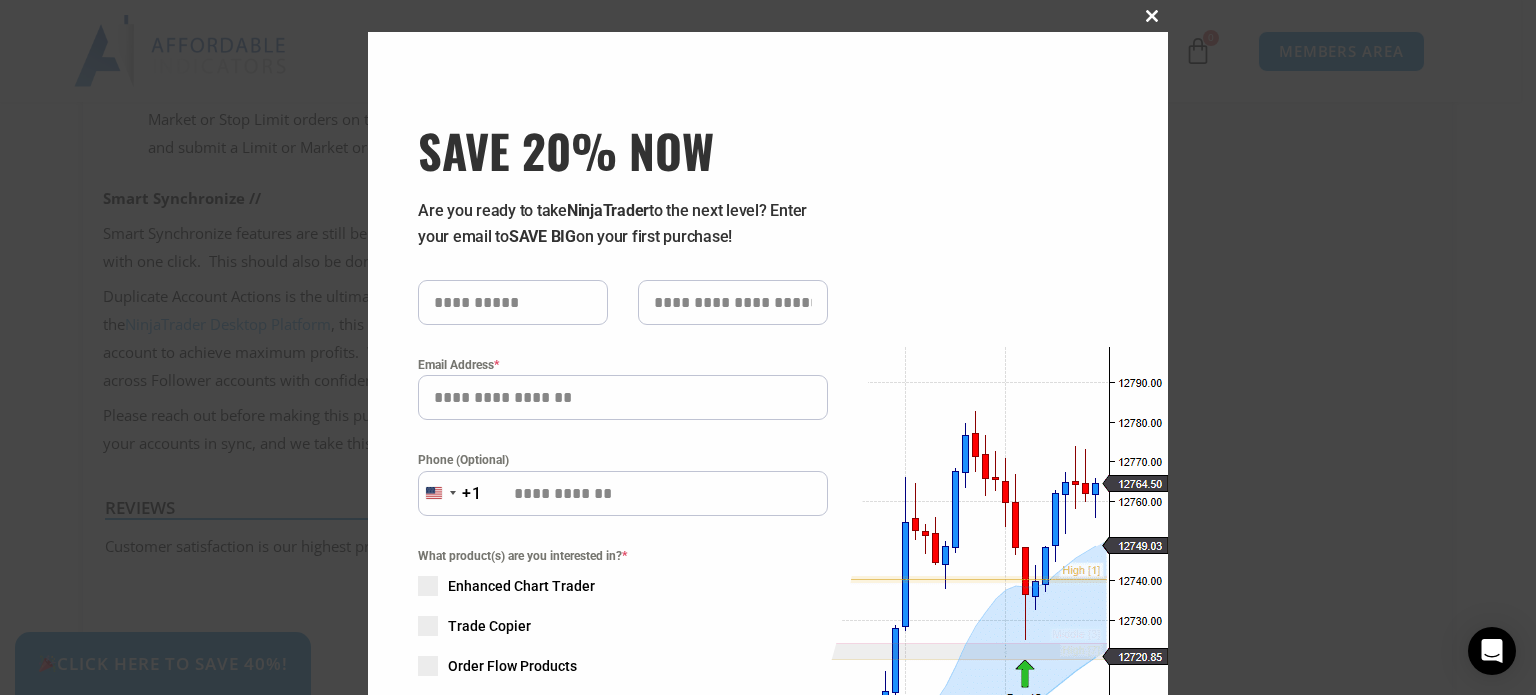 click at bounding box center [1152, 16] 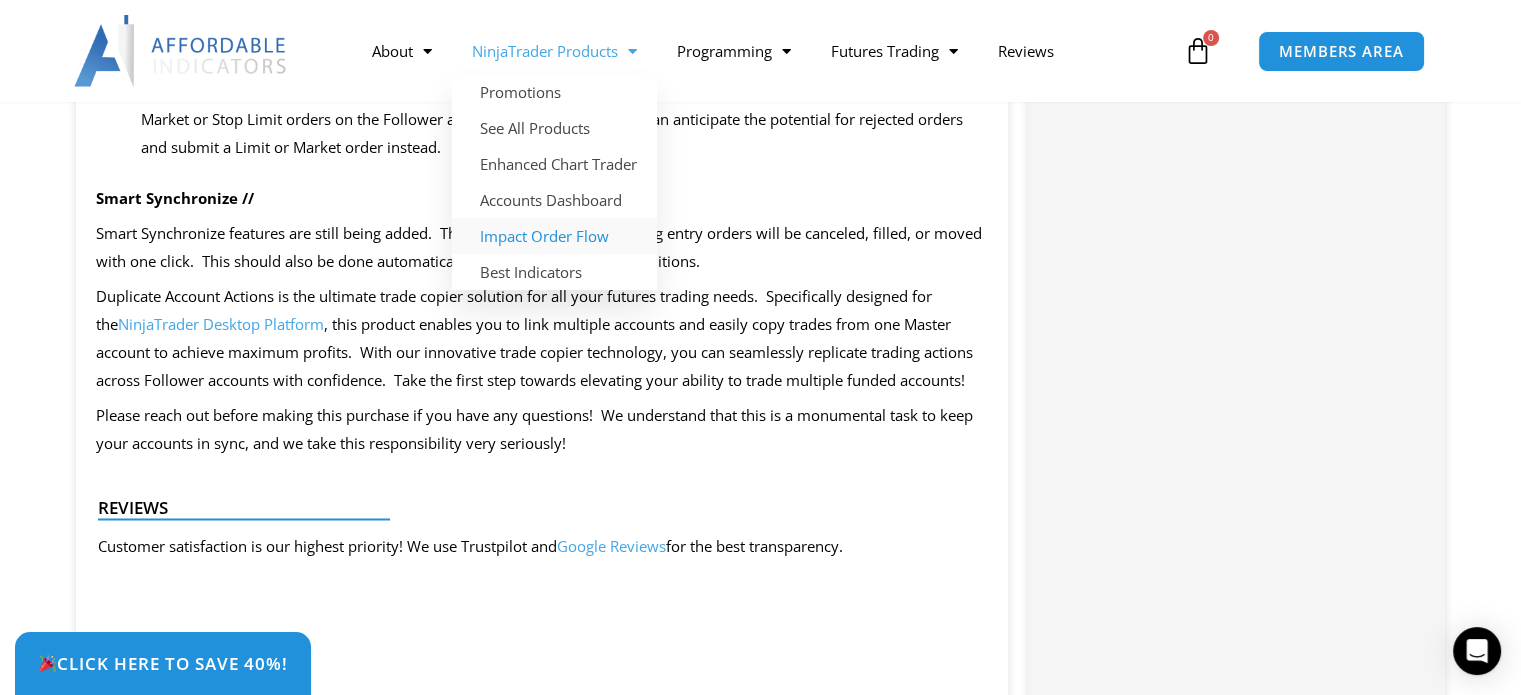 click on "Impact Order Flow" 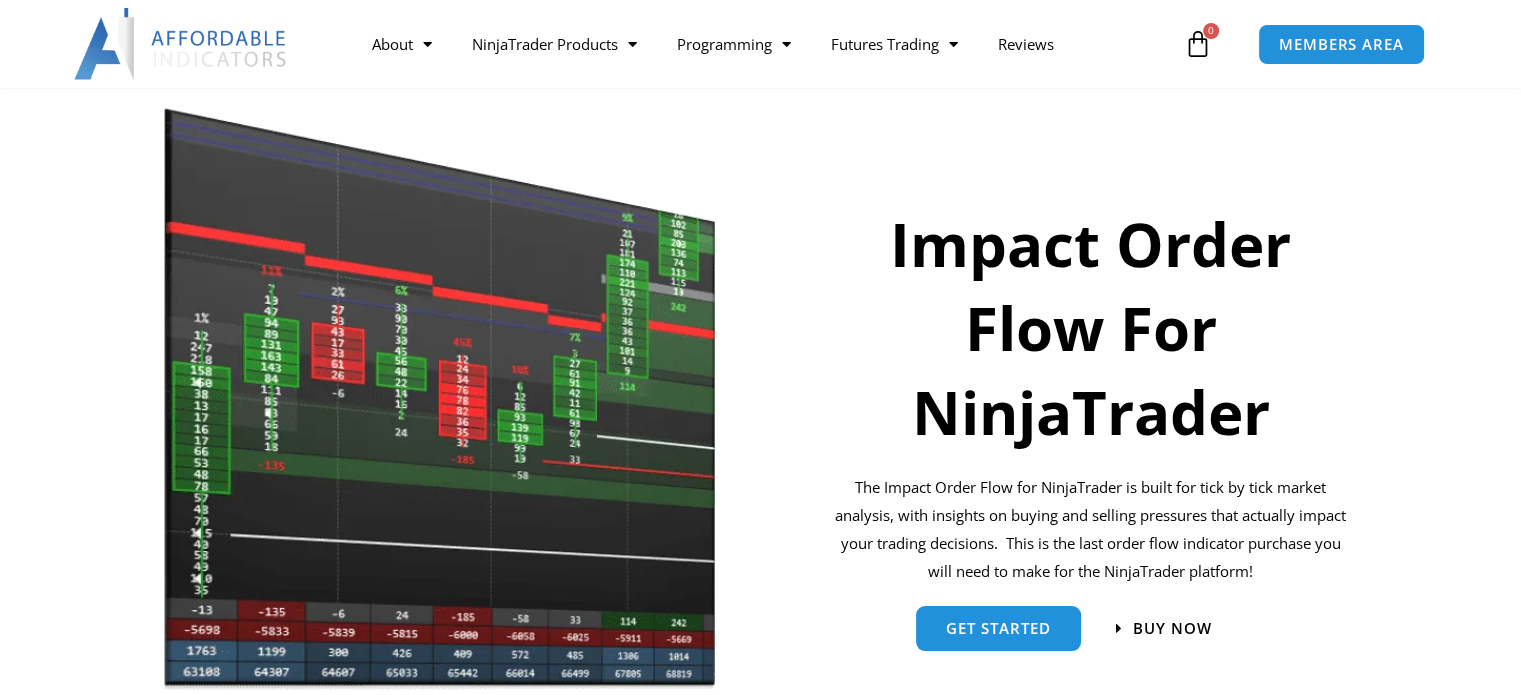 scroll, scrollTop: 300, scrollLeft: 0, axis: vertical 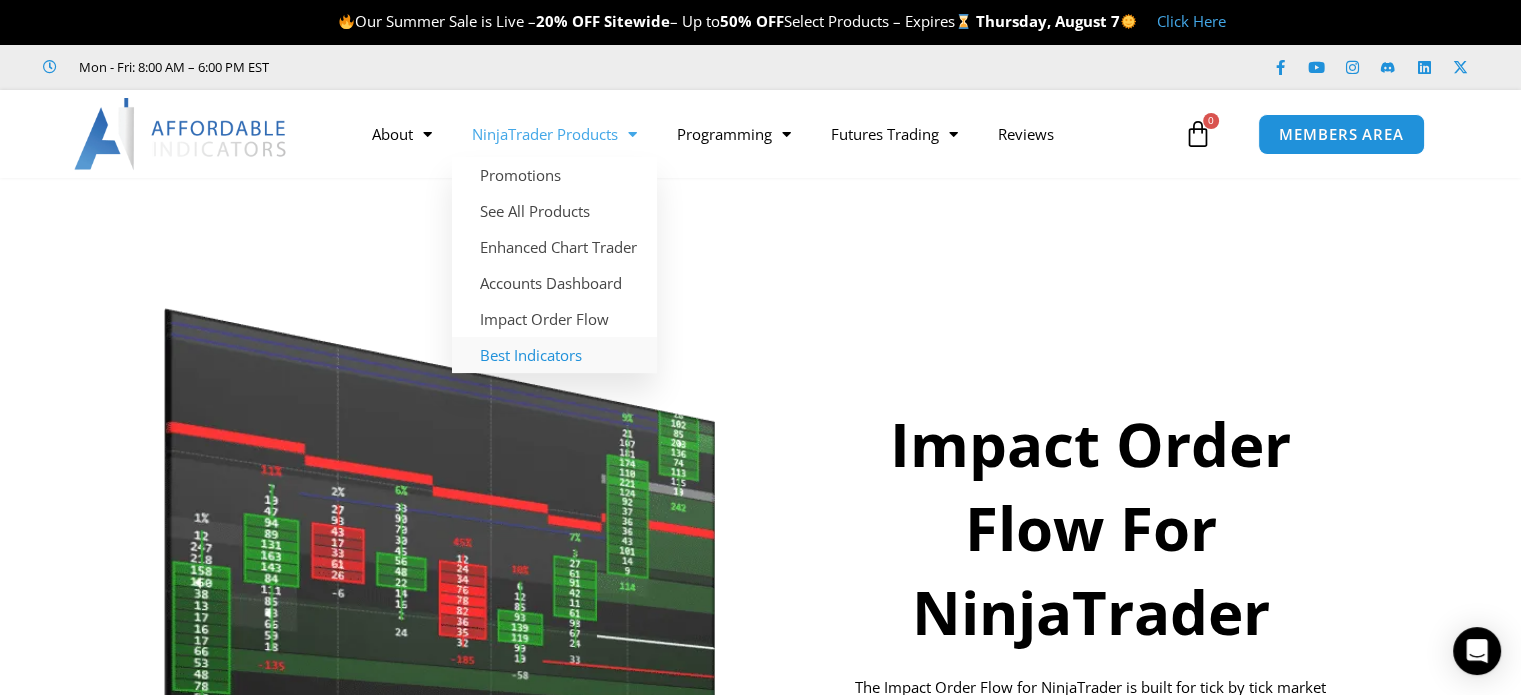 click on "Best Indicators" 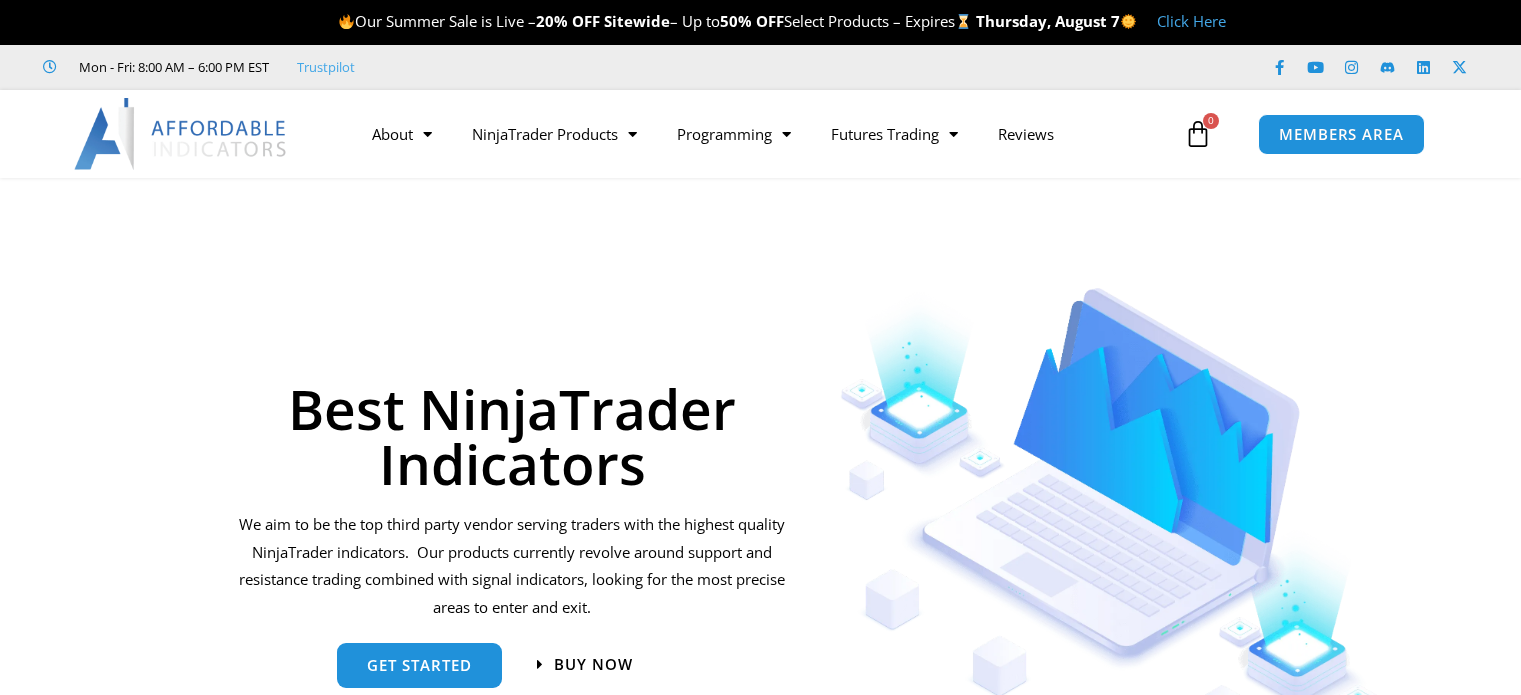 scroll, scrollTop: 0, scrollLeft: 0, axis: both 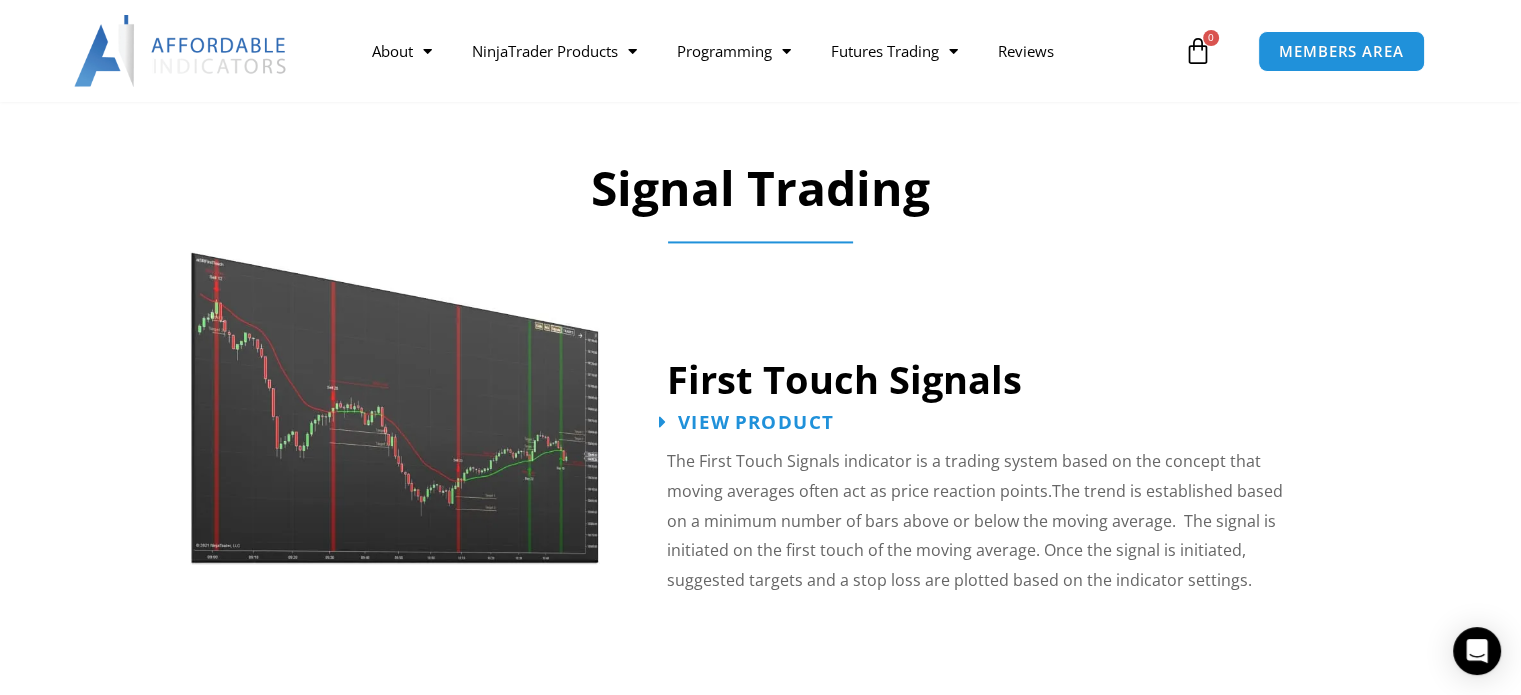 click on "View Product" at bounding box center [756, 422] 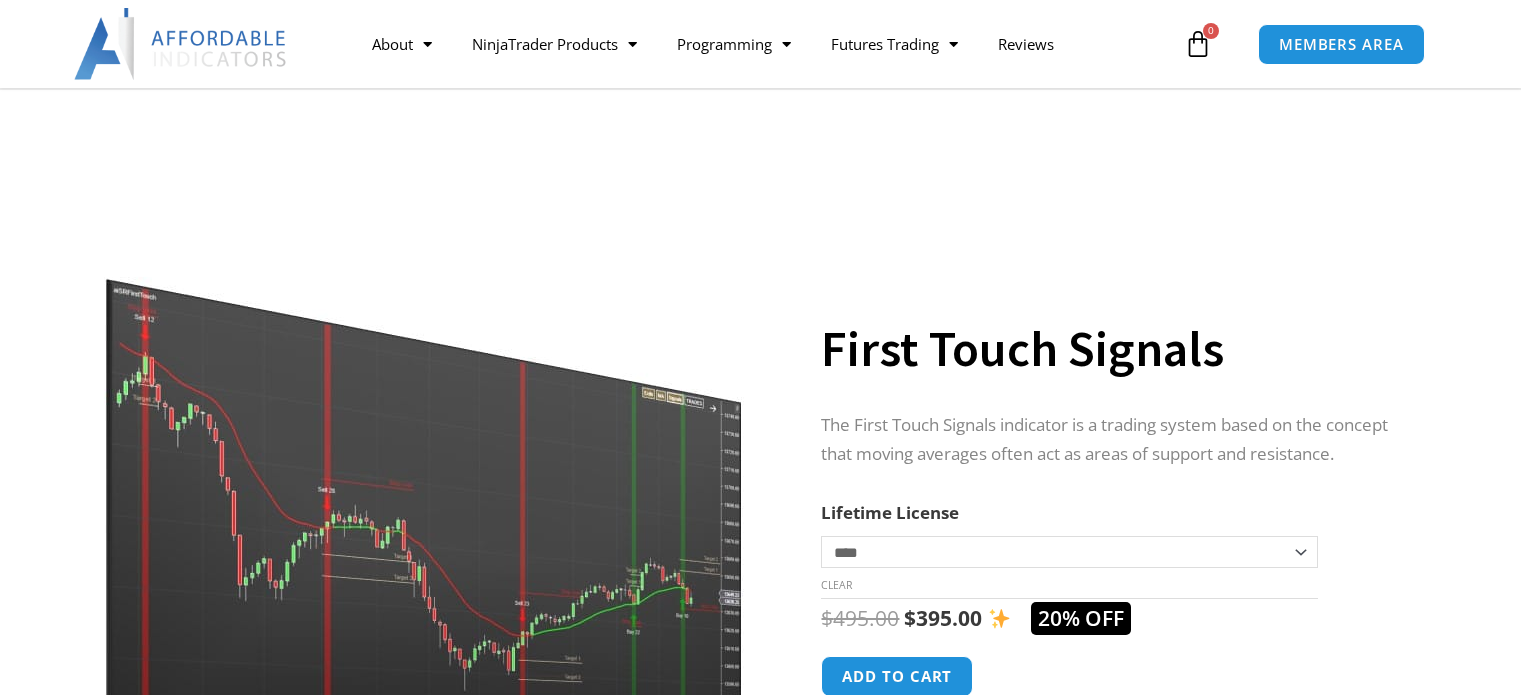 scroll, scrollTop: 200, scrollLeft: 0, axis: vertical 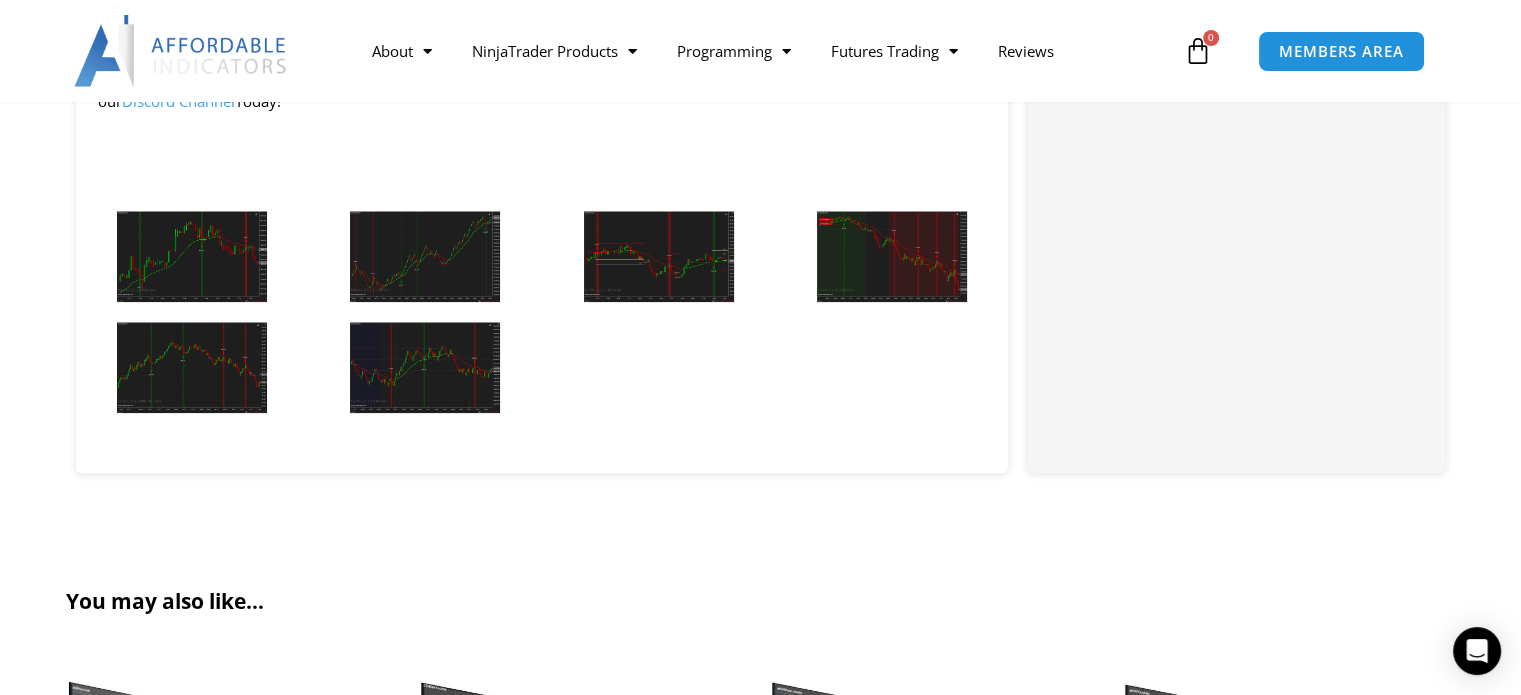 click at bounding box center [192, 256] 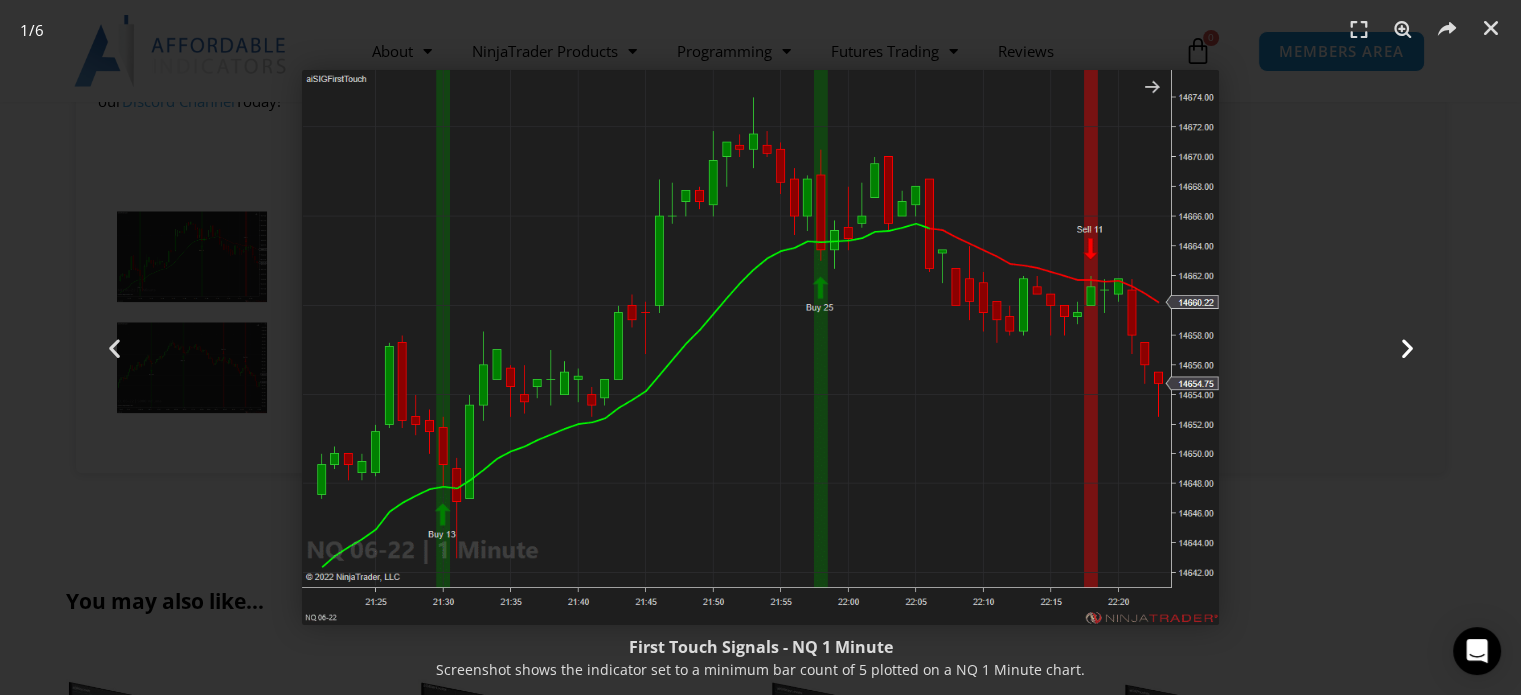 click at bounding box center (1406, 347) 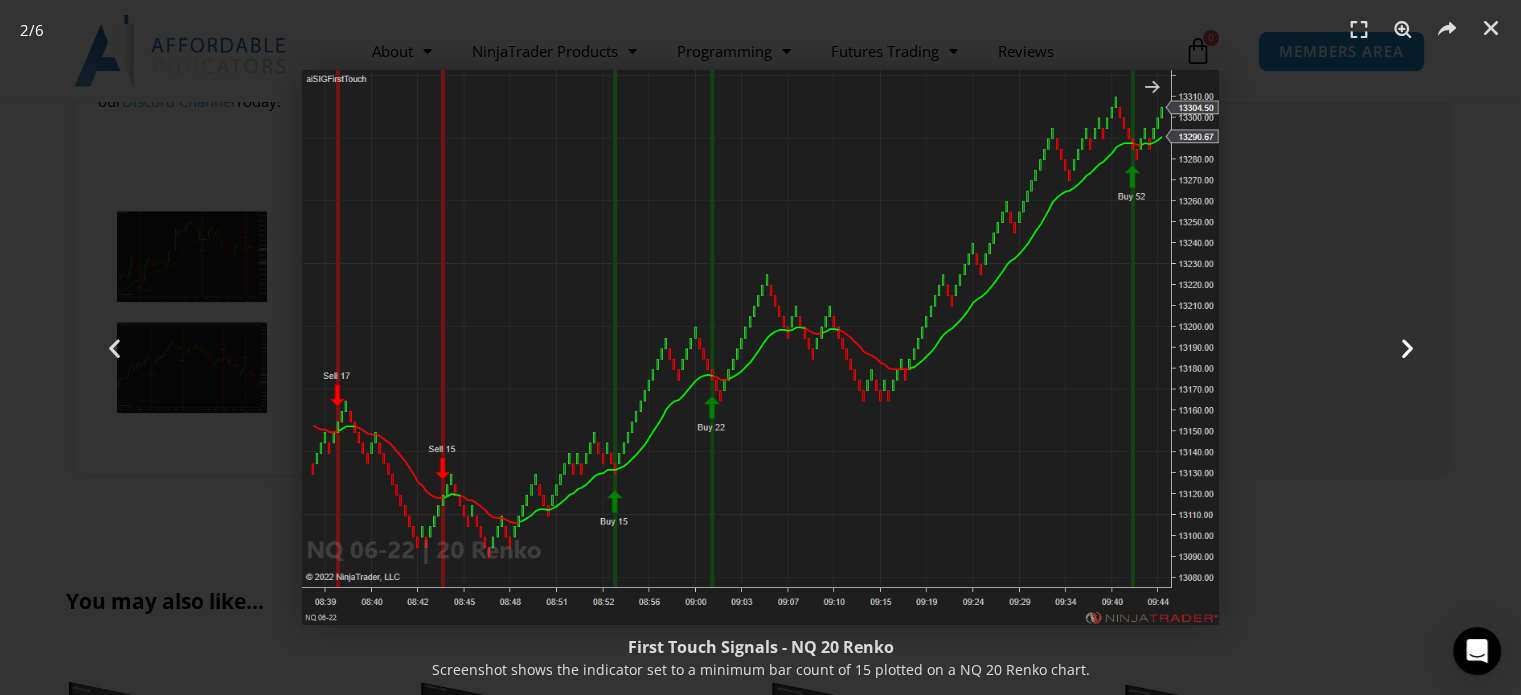 click at bounding box center [1406, 347] 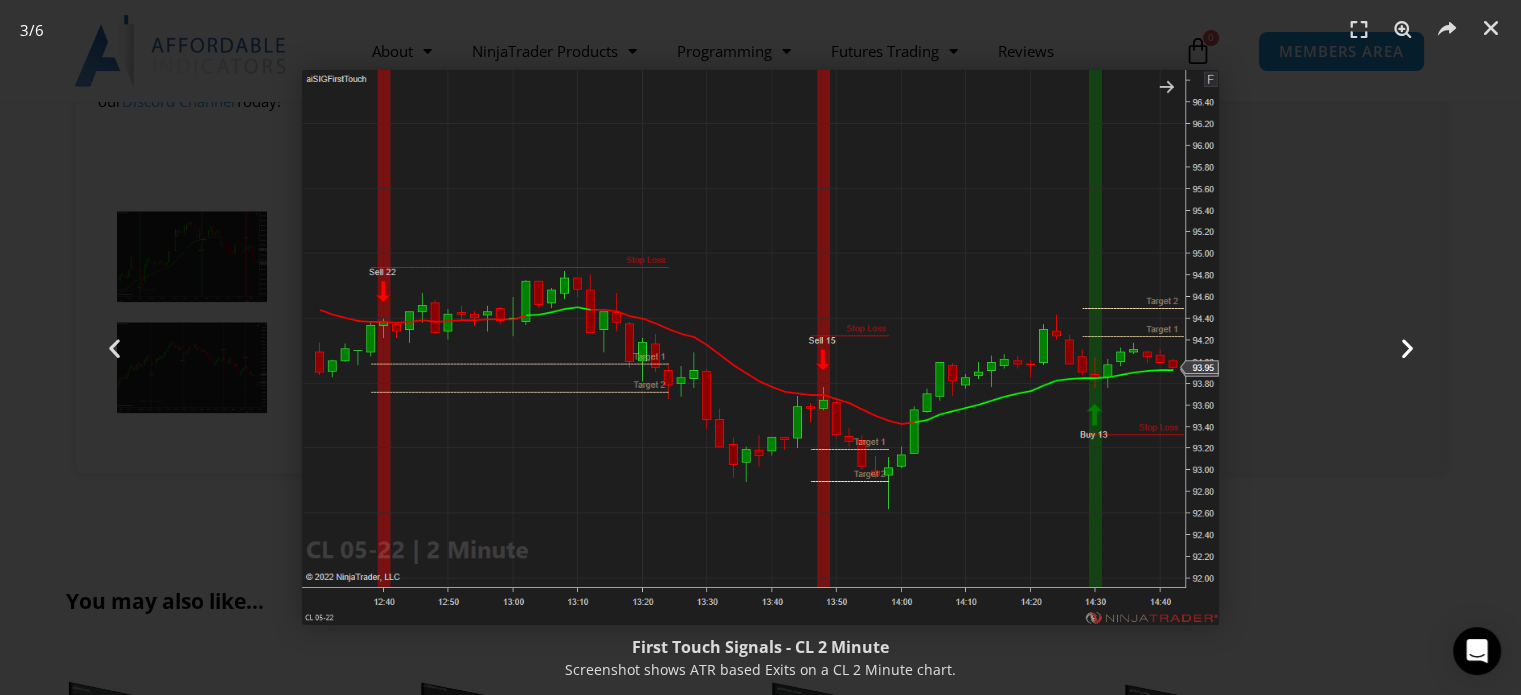 click at bounding box center (1406, 347) 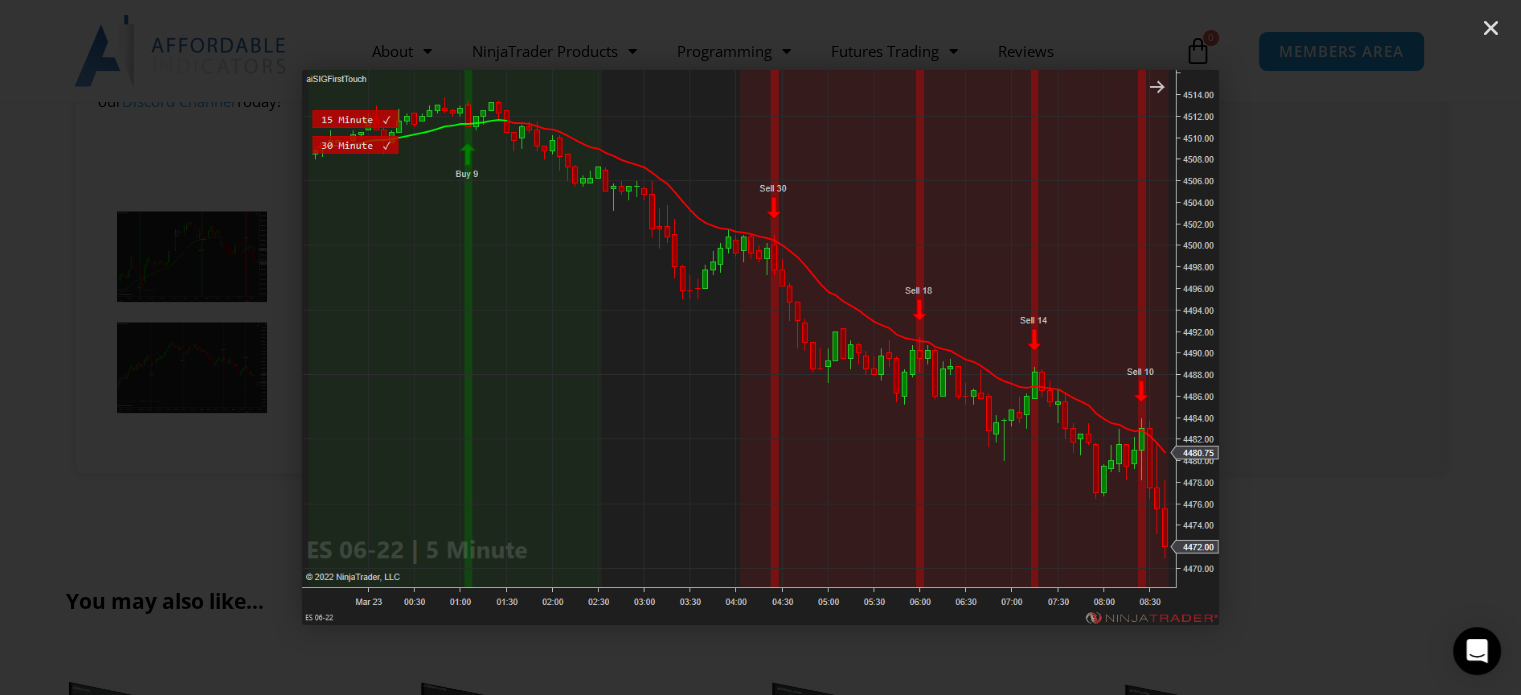 click at bounding box center (1406, 347) 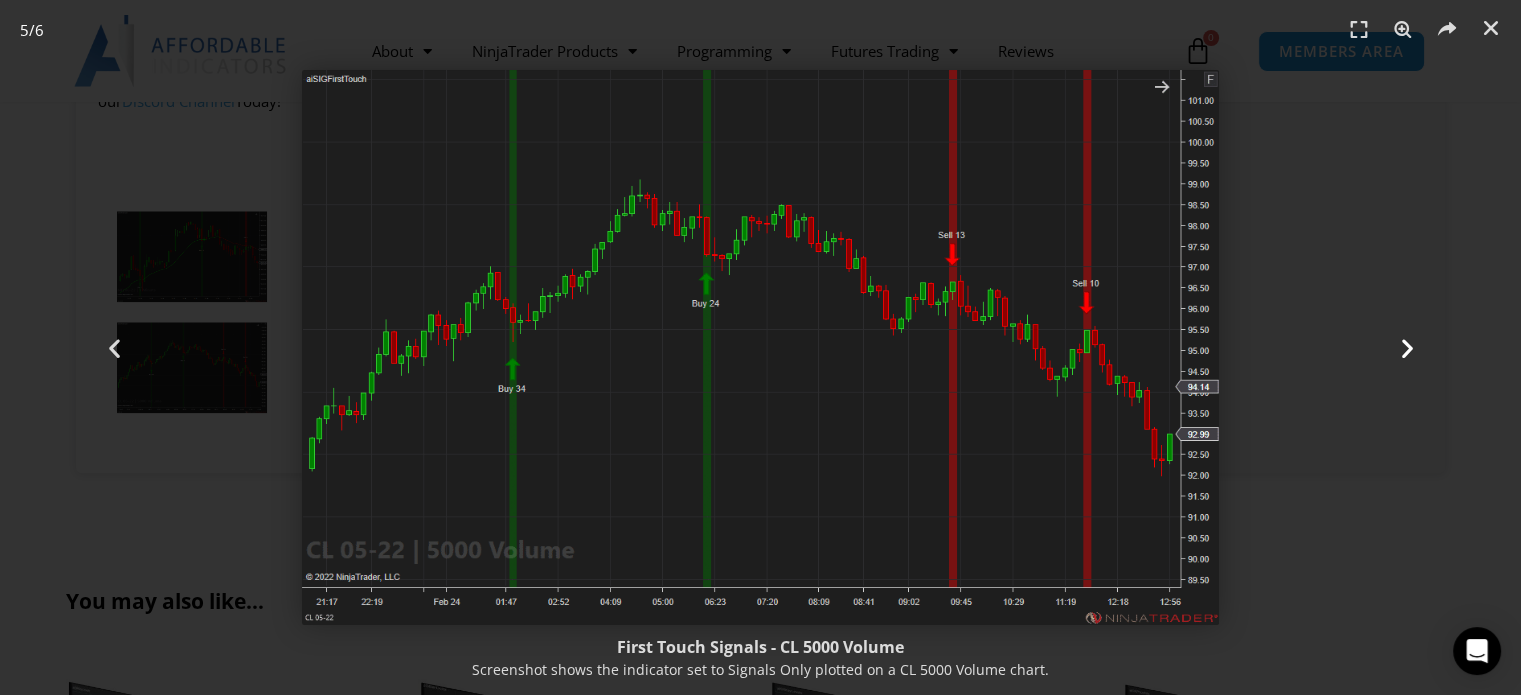 click at bounding box center (1406, 347) 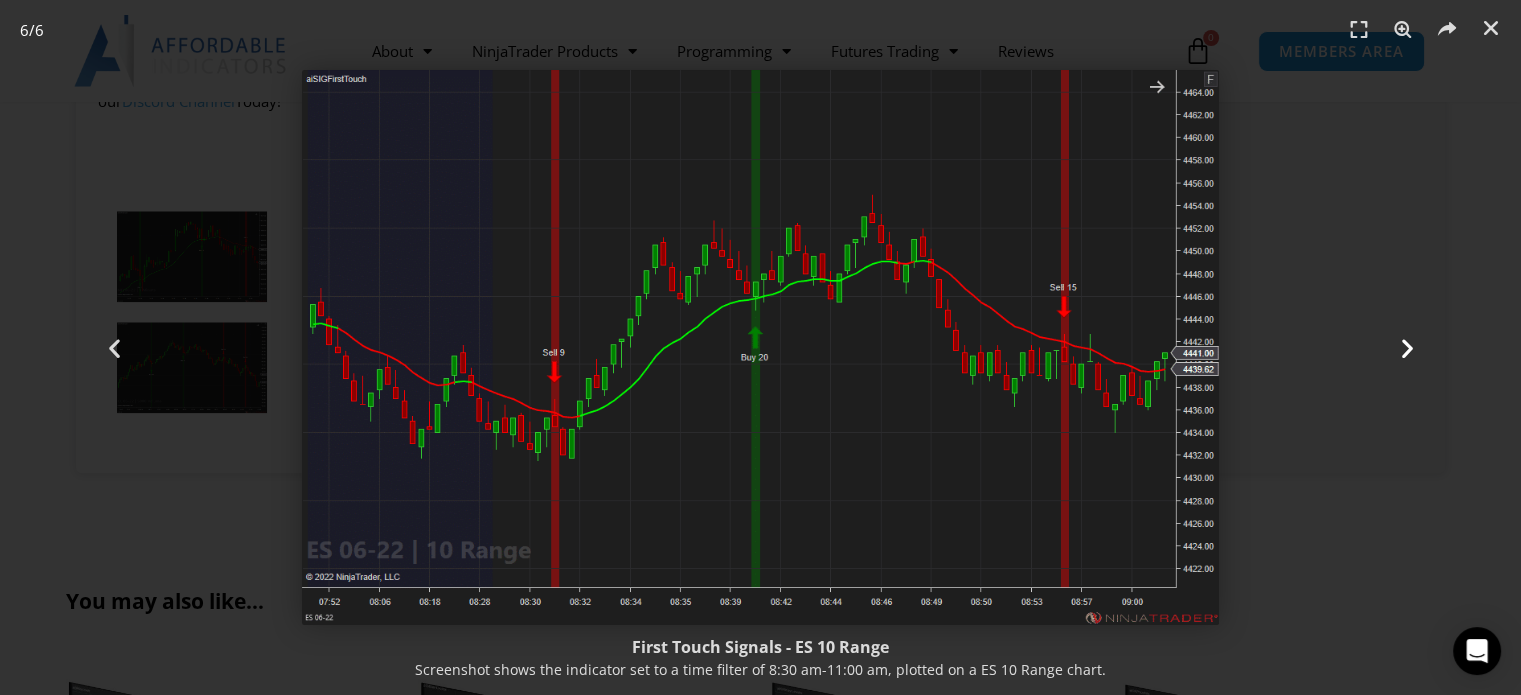 click at bounding box center (1406, 347) 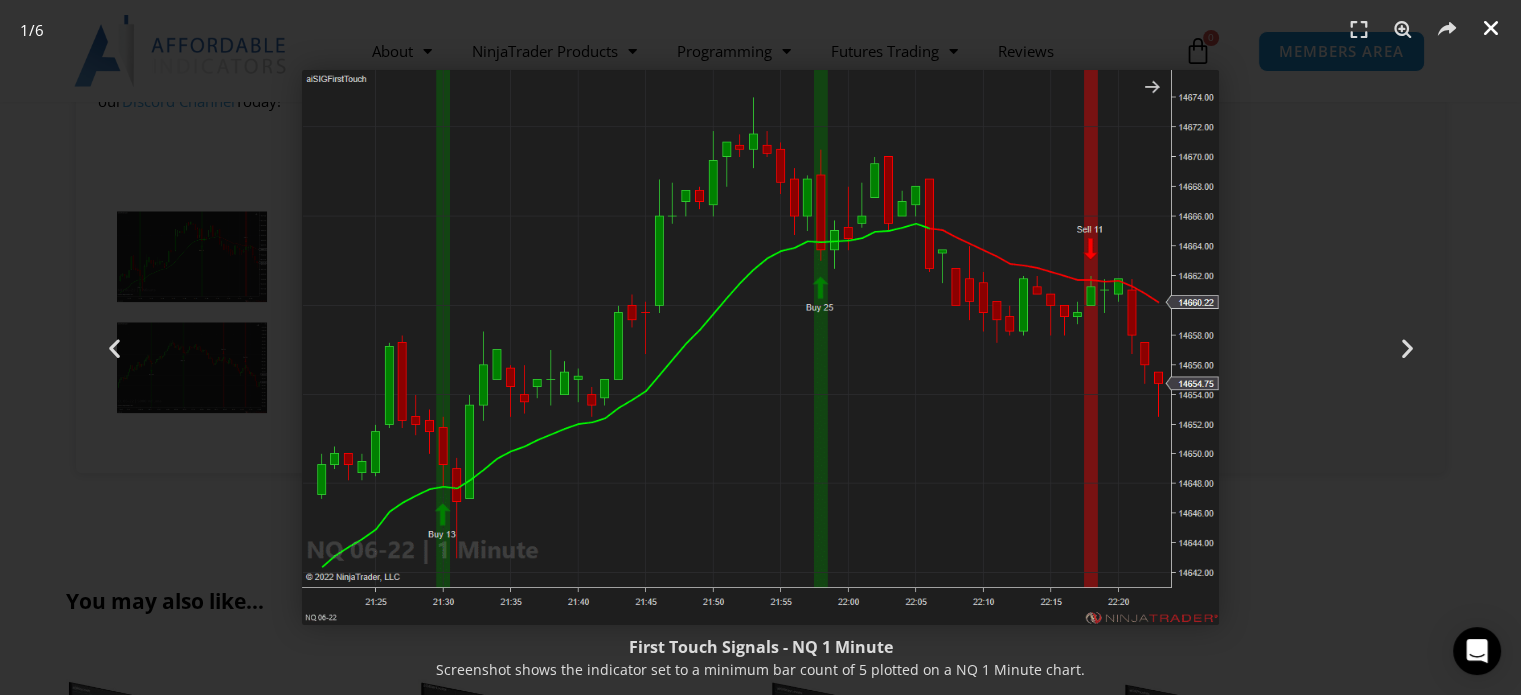 click at bounding box center [1491, 28] 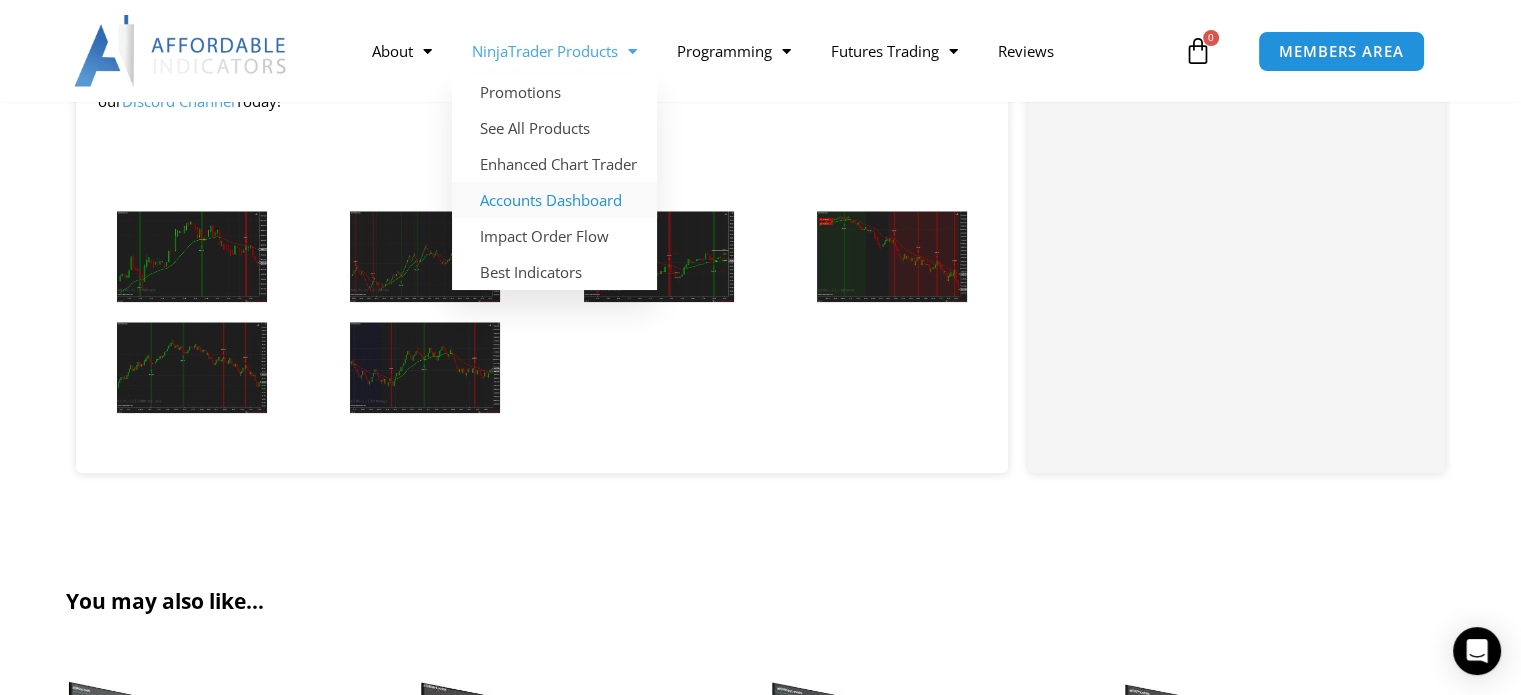 click on "Accounts Dashboard" 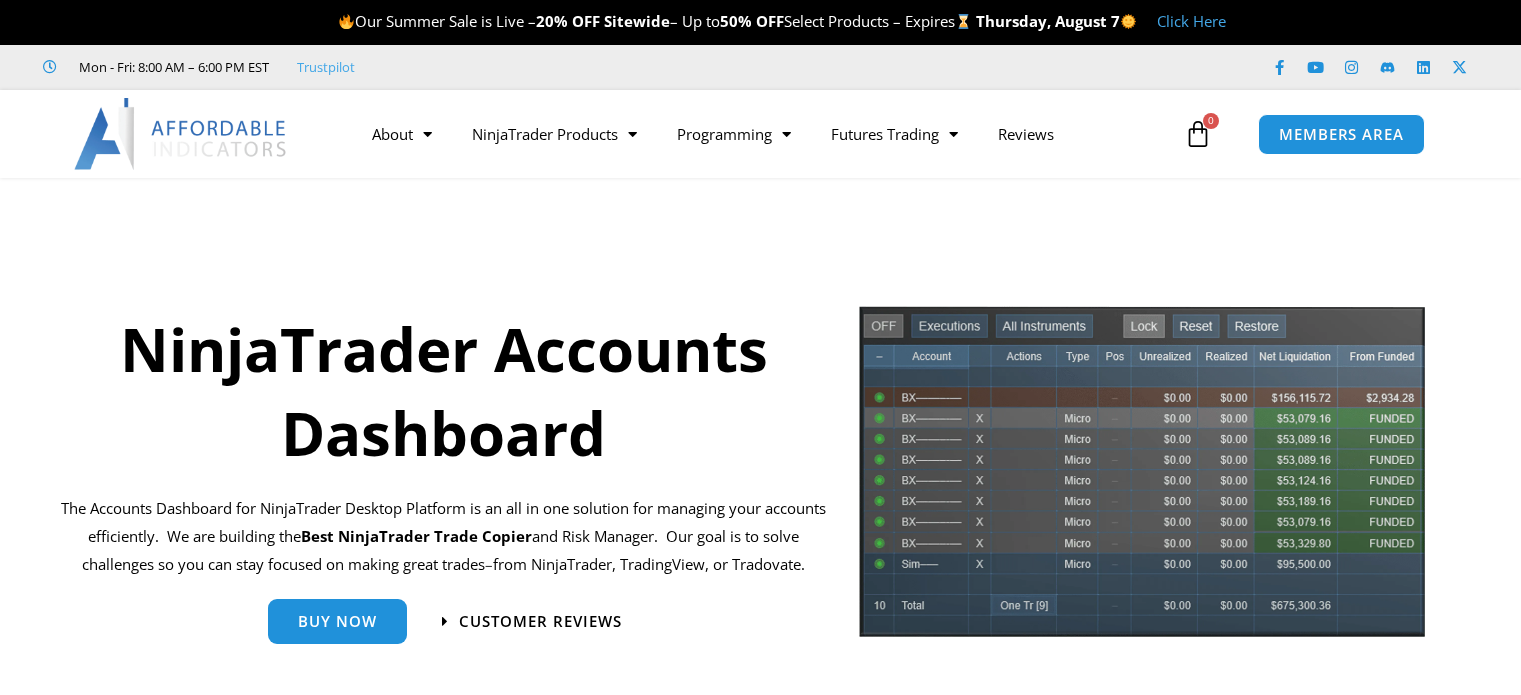 scroll, scrollTop: 0, scrollLeft: 0, axis: both 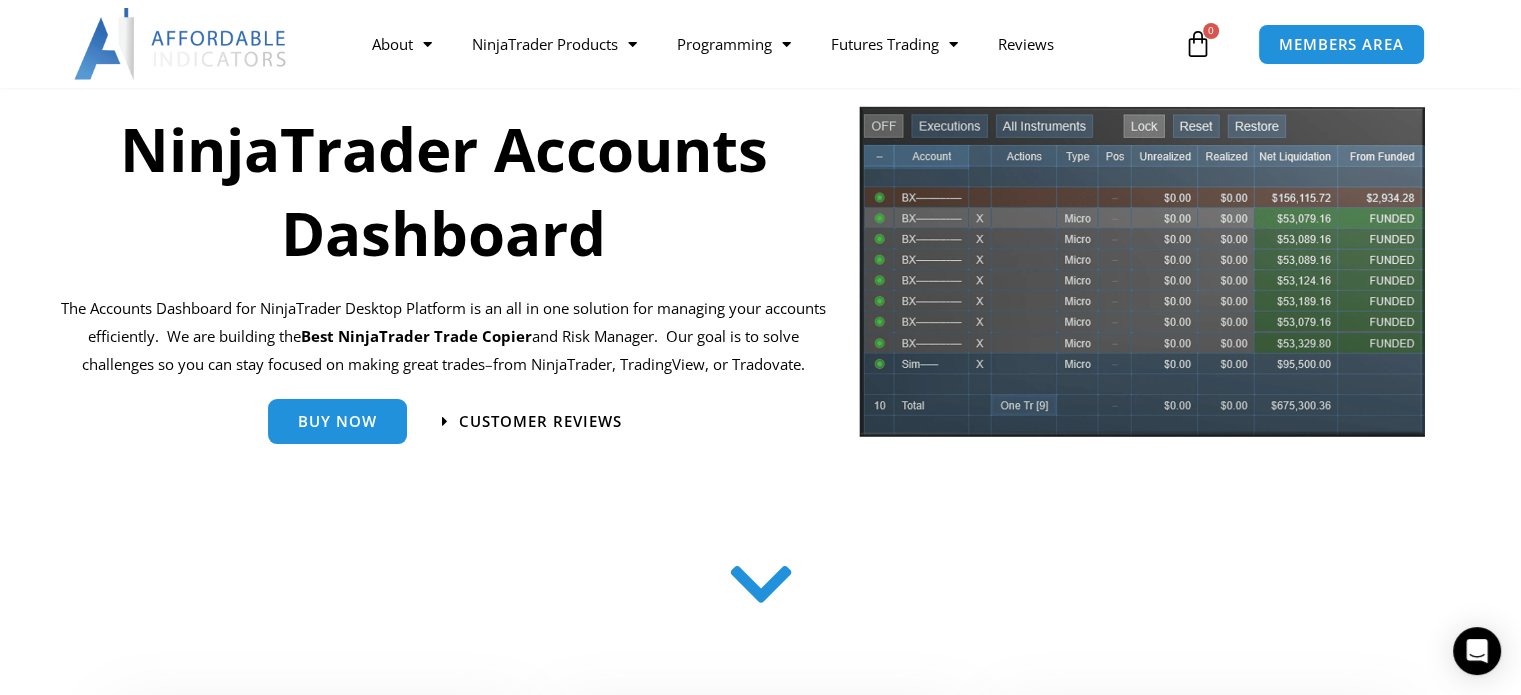 click at bounding box center [1142, 278] 